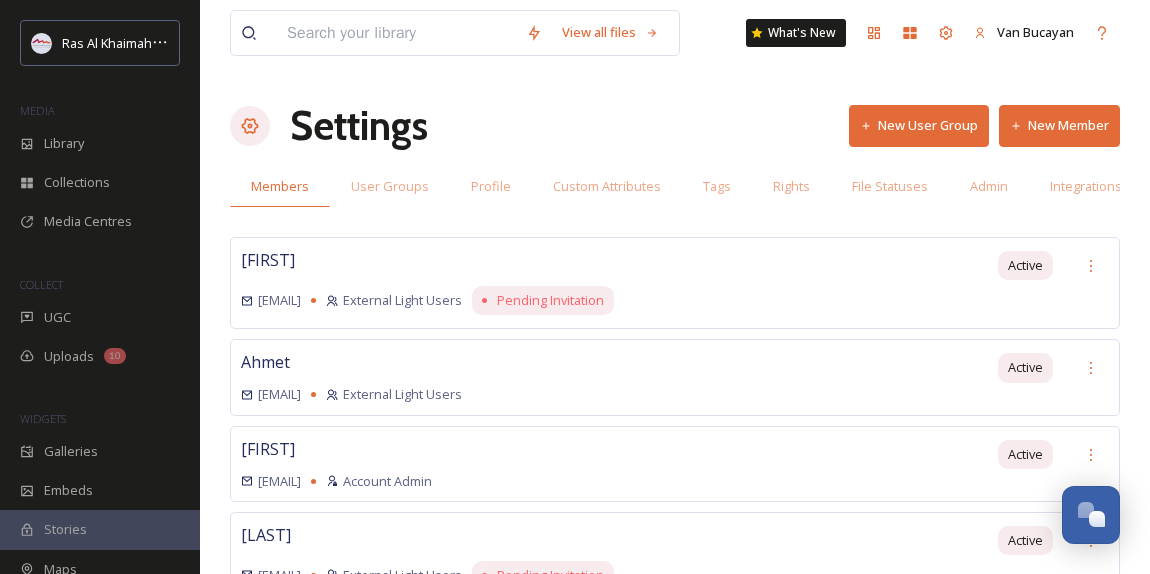 click on "Library" at bounding box center (100, 143) 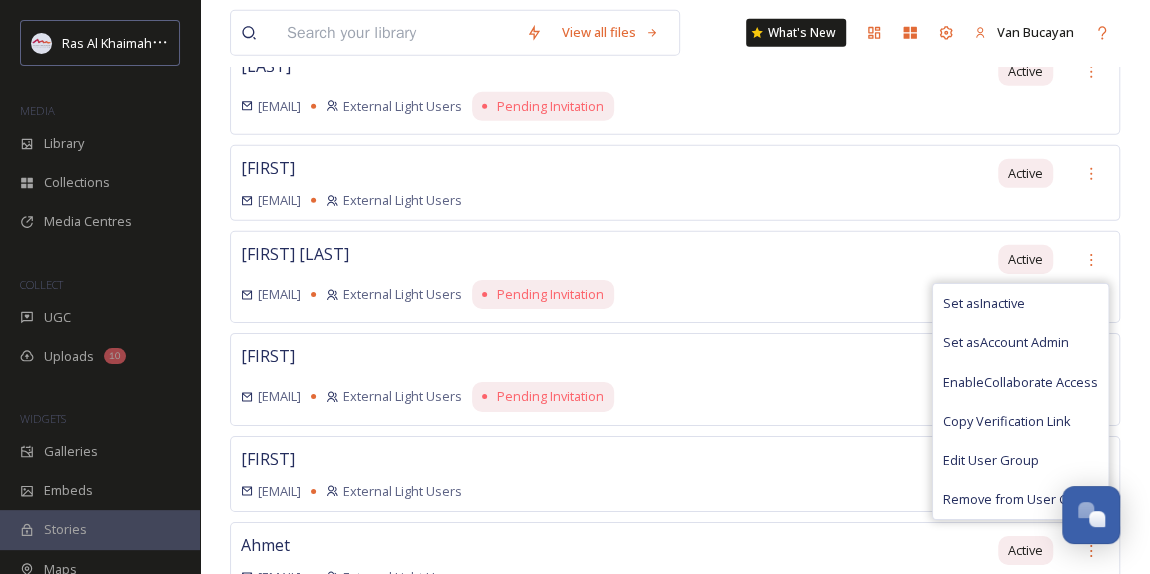 scroll, scrollTop: 0, scrollLeft: 0, axis: both 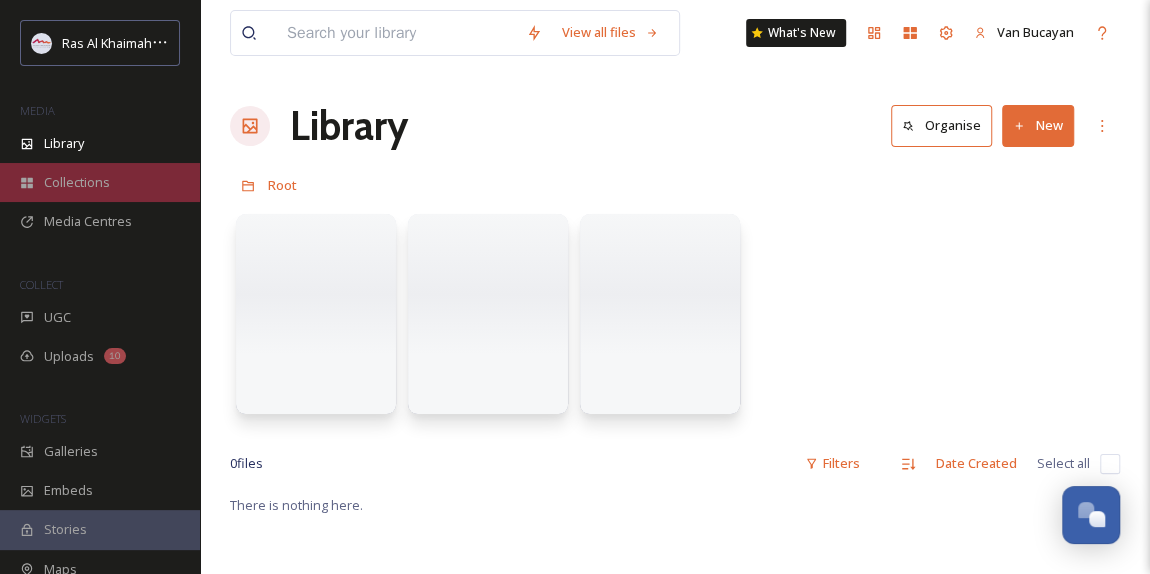 click on "Collections" at bounding box center [100, 182] 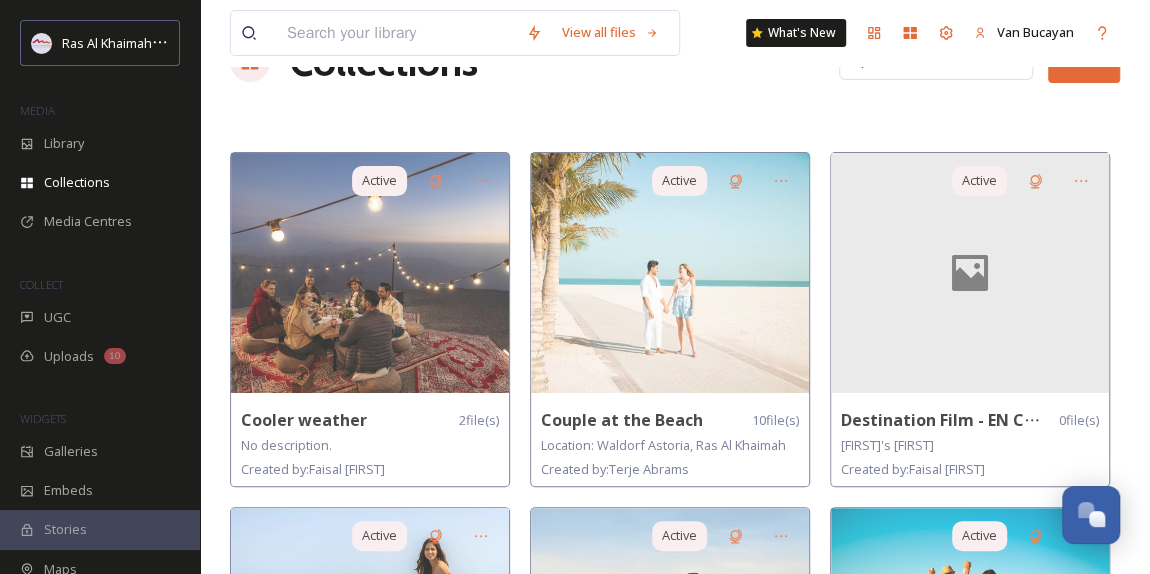 scroll, scrollTop: 0, scrollLeft: 0, axis: both 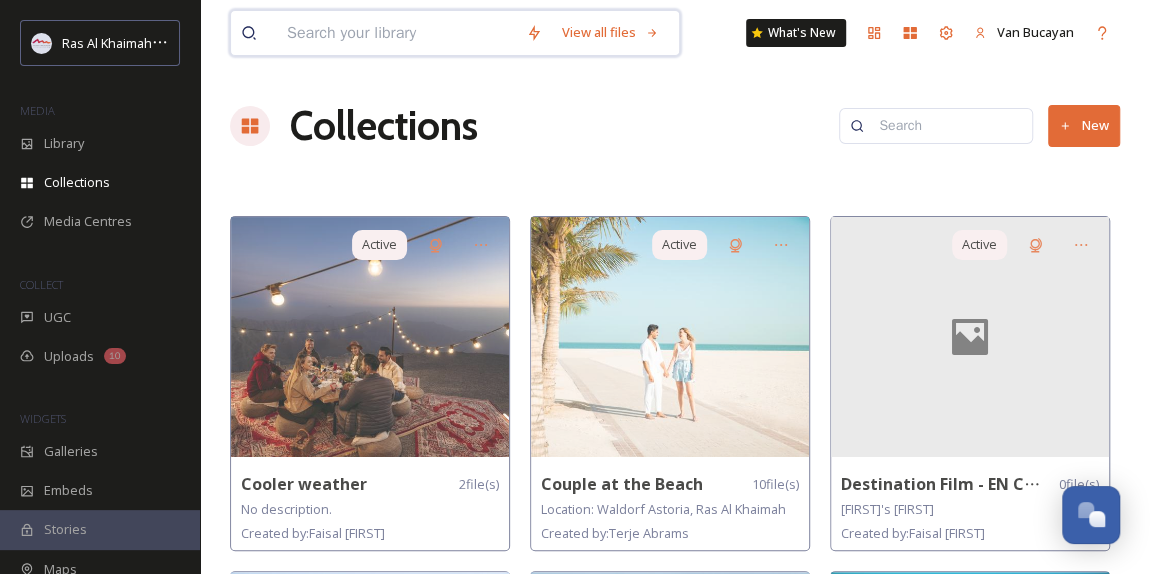 click at bounding box center (396, 33) 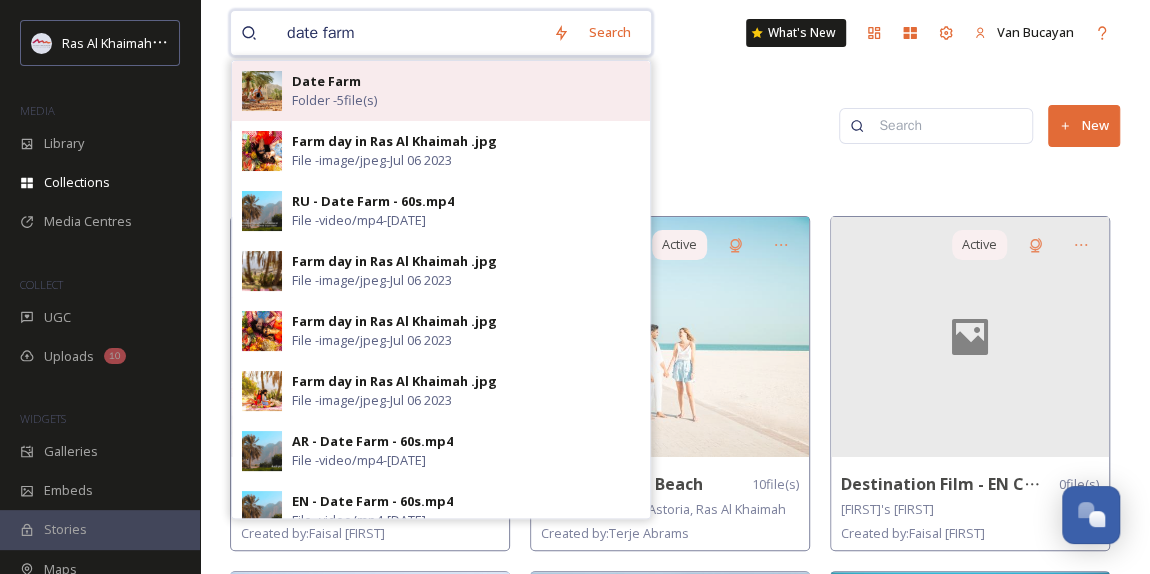 type on "date farm" 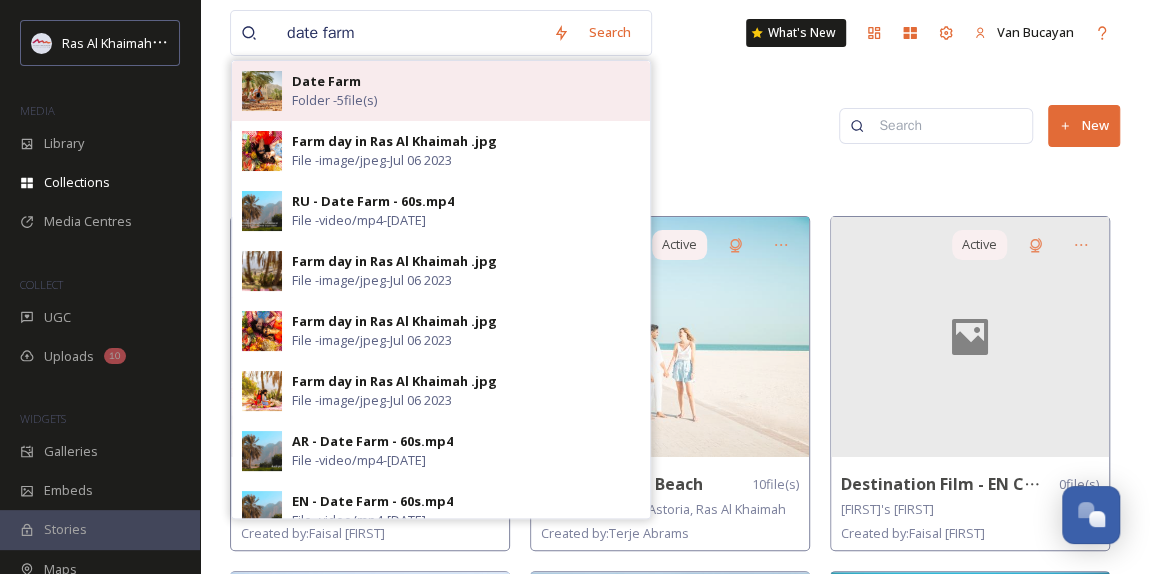 click on "[FILENAME]" at bounding box center [334, 100] 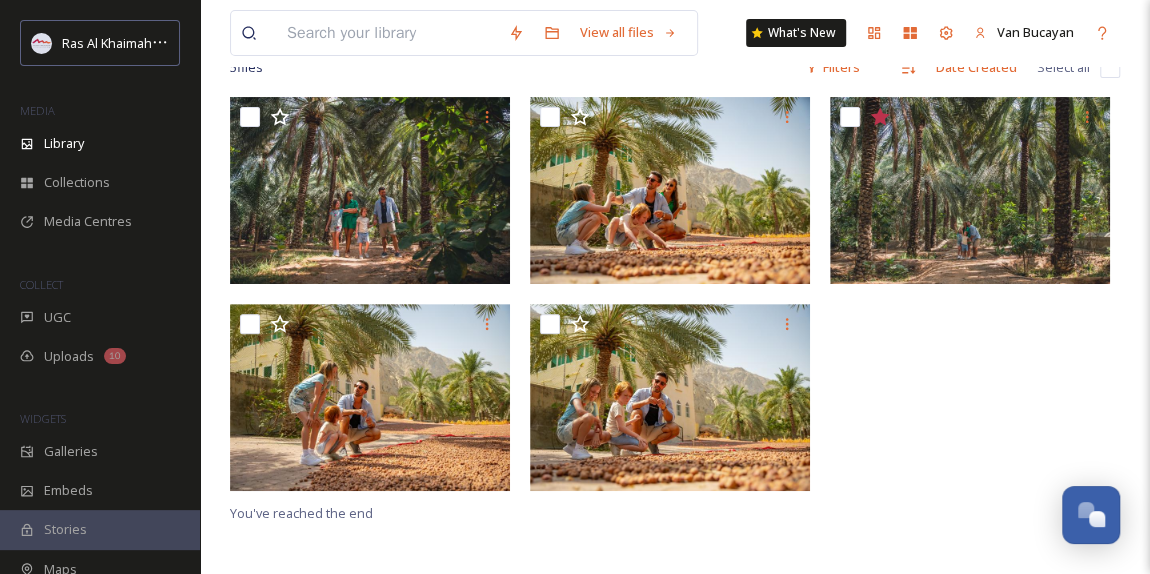 scroll, scrollTop: 90, scrollLeft: 0, axis: vertical 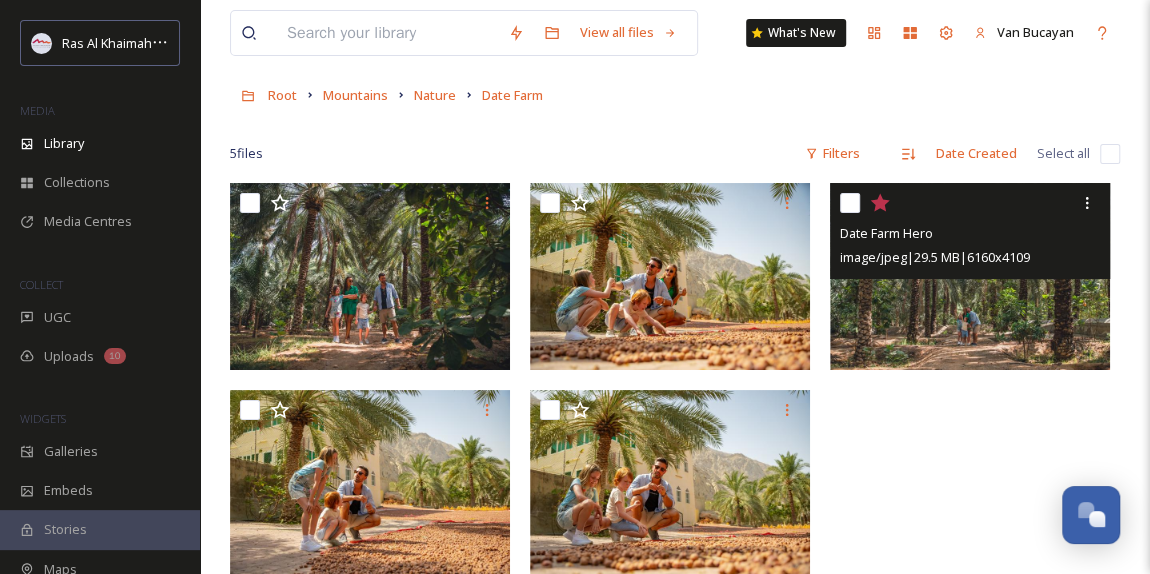 click at bounding box center [970, 276] 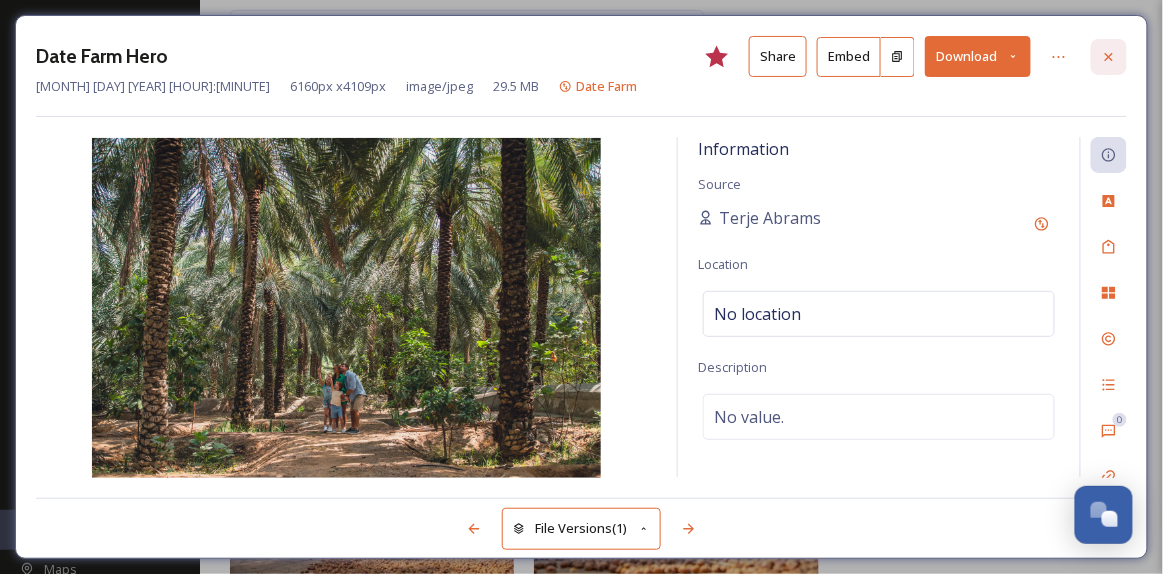 click 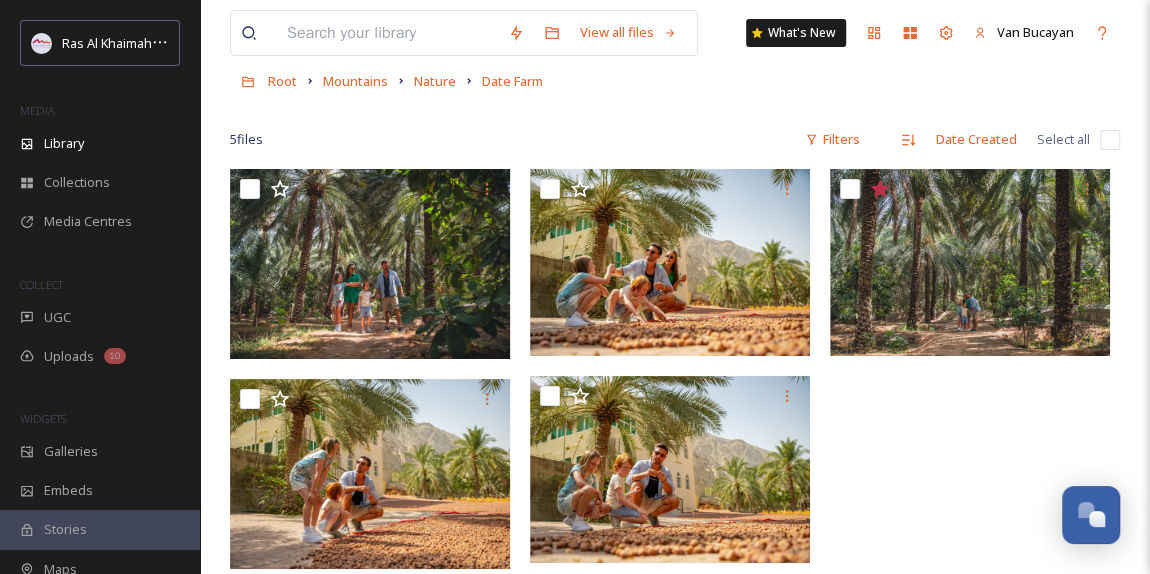 scroll, scrollTop: 0, scrollLeft: 0, axis: both 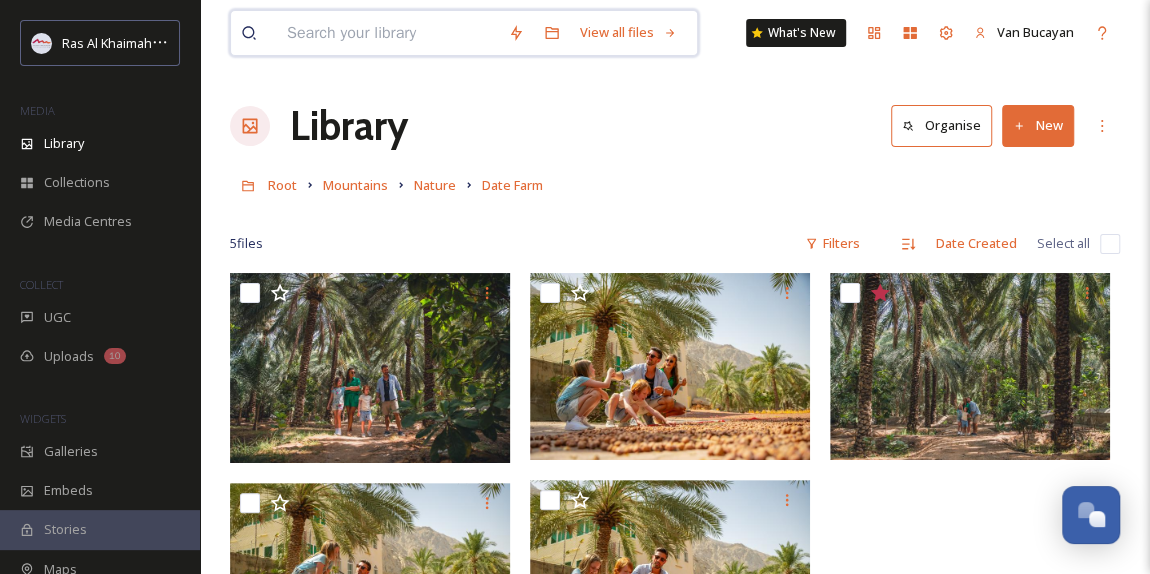 click at bounding box center [387, 33] 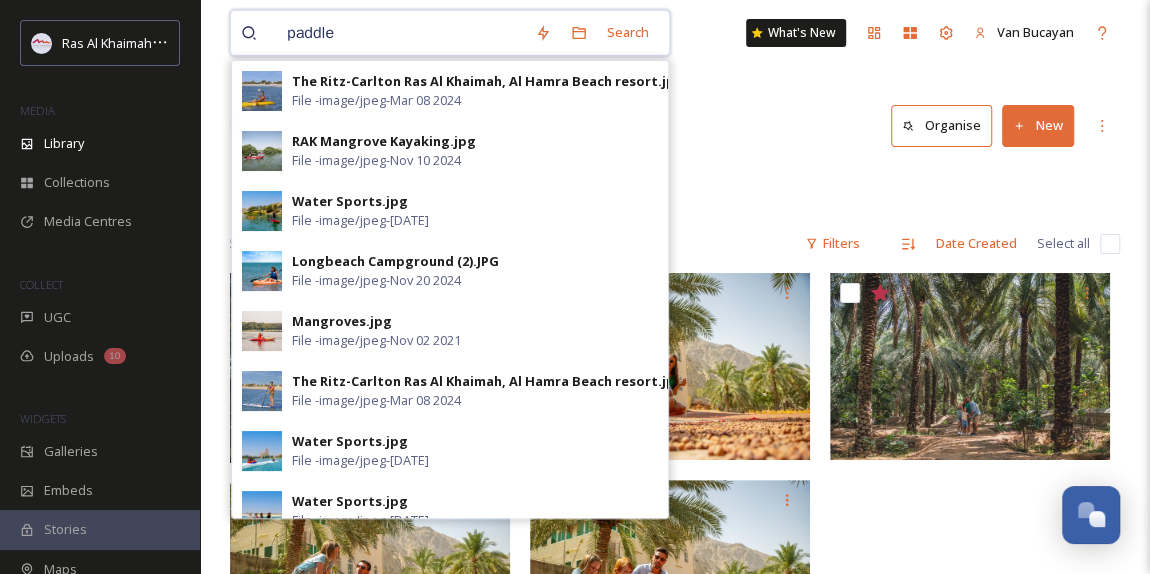 drag, startPoint x: 363, startPoint y: 36, endPoint x: 259, endPoint y: 34, distance: 104.019226 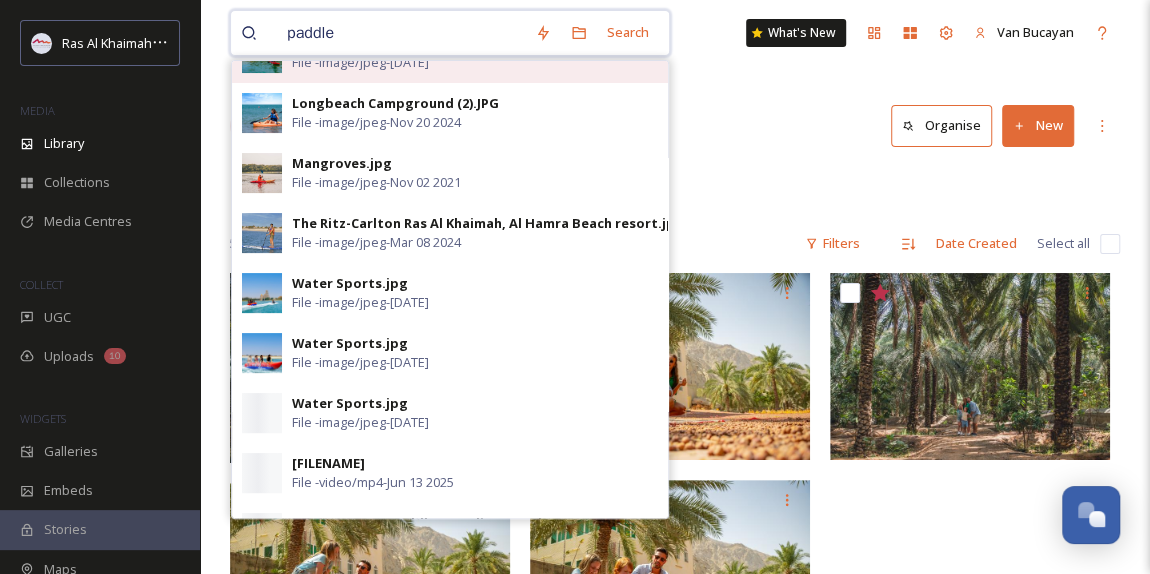 scroll, scrollTop: 272, scrollLeft: 0, axis: vertical 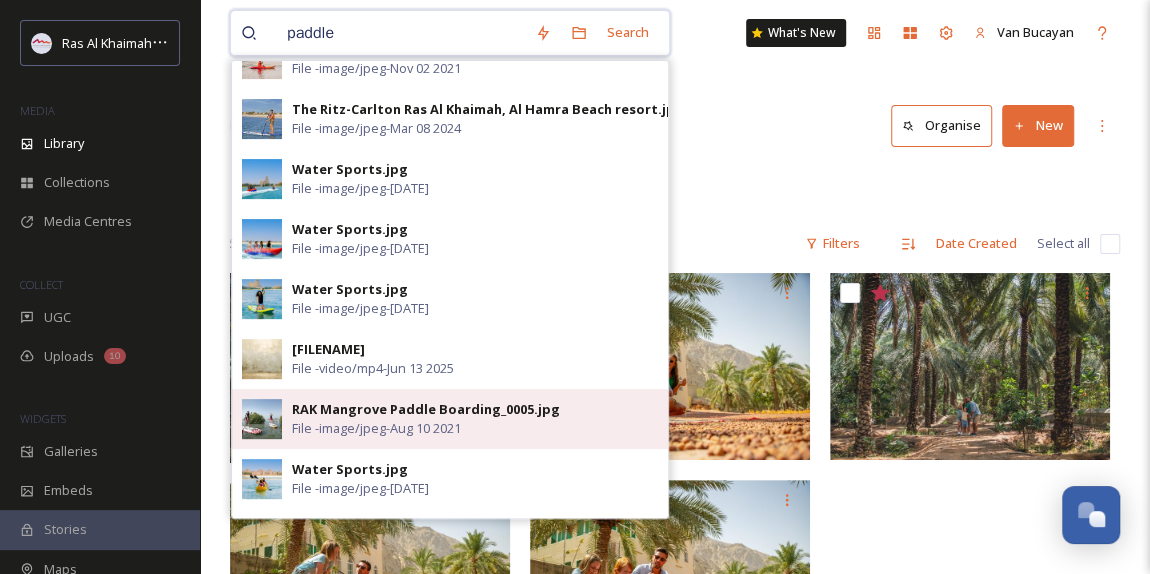 type on "paddle" 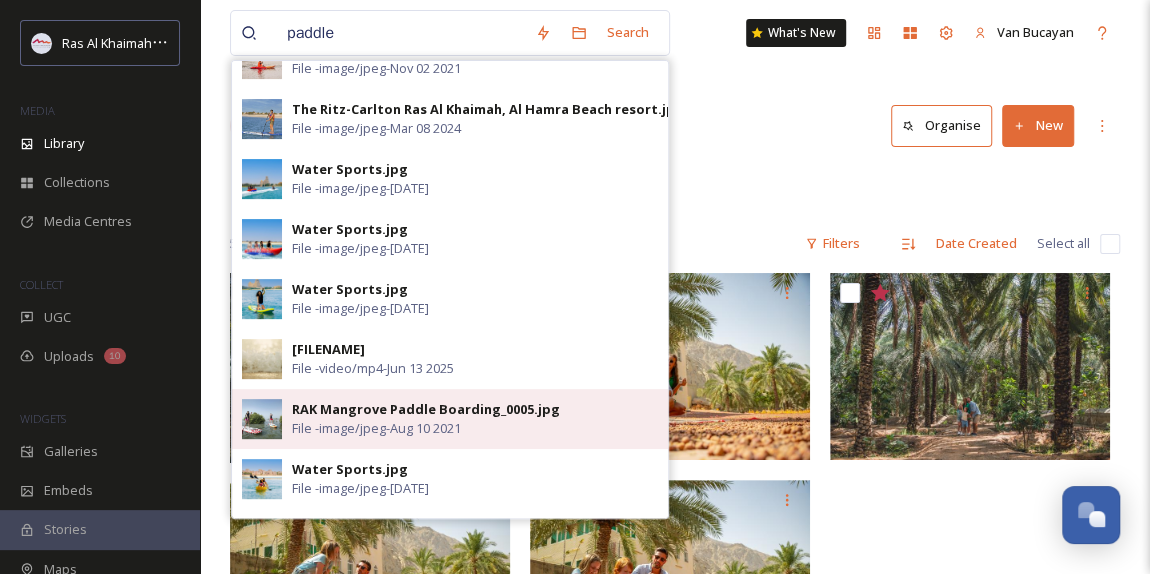 click on "RAK Mangrove Paddle Boarding_0005.jpg" at bounding box center [426, 409] 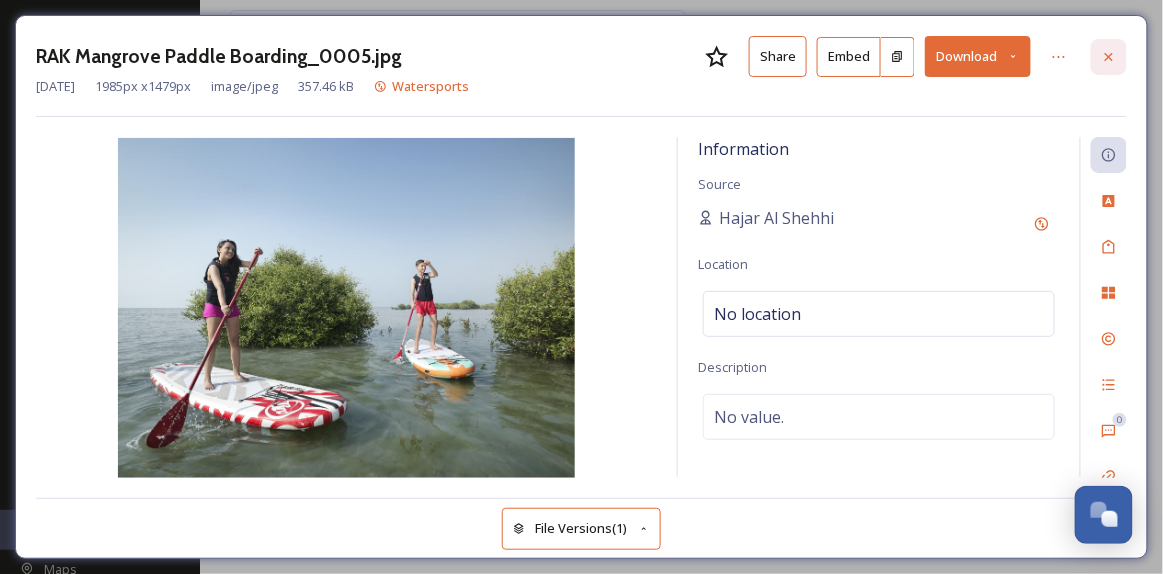 click 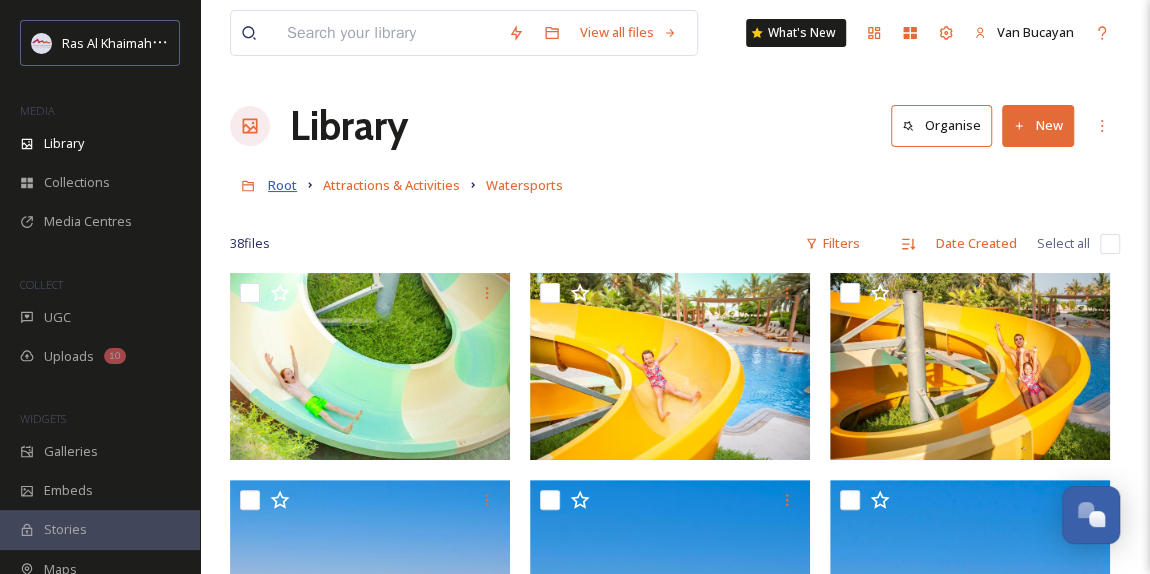 click on "Root" at bounding box center (282, 185) 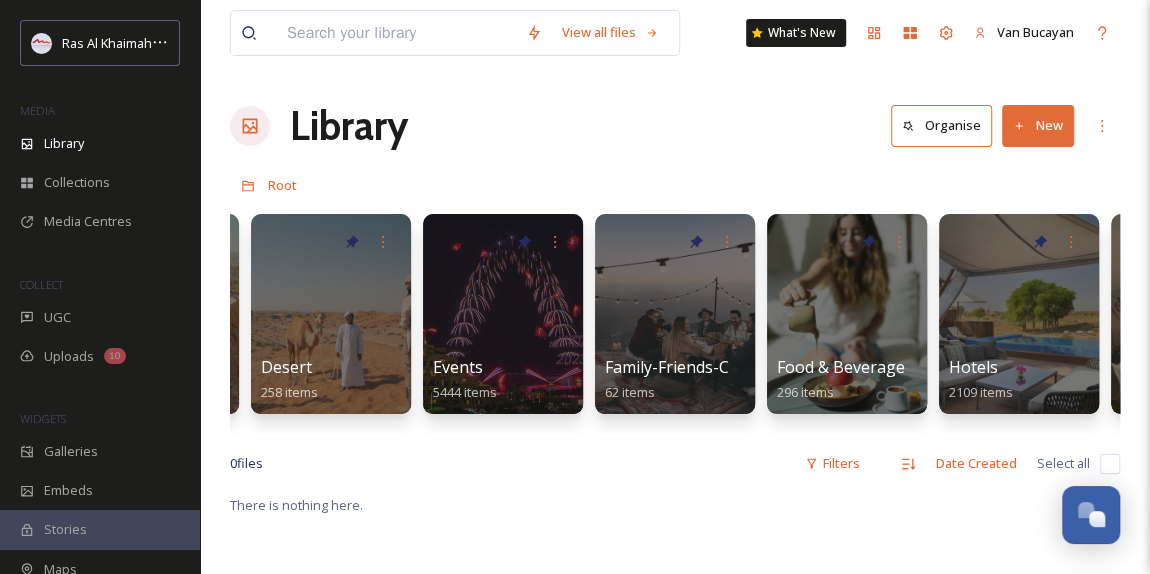 scroll, scrollTop: 0, scrollLeft: 676, axis: horizontal 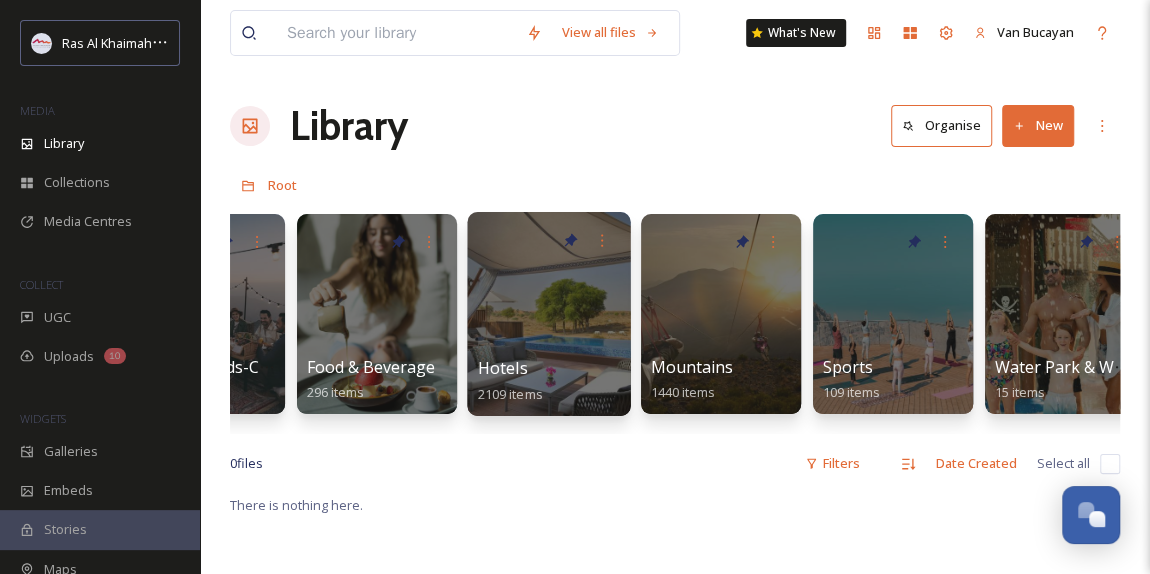 click at bounding box center (548, 314) 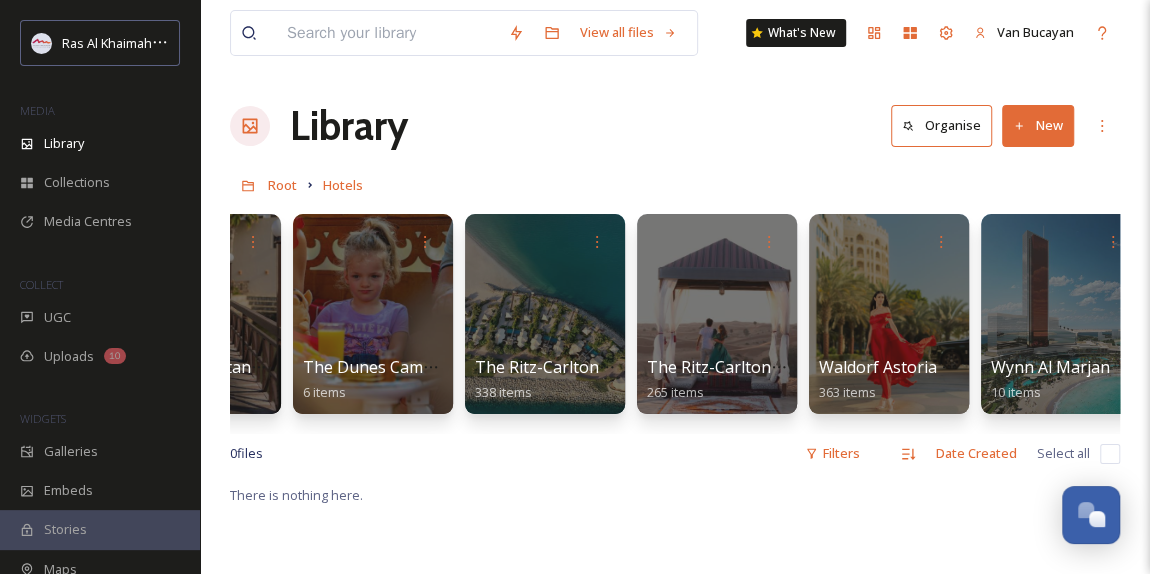 scroll, scrollTop: 0, scrollLeft: 3065, axis: horizontal 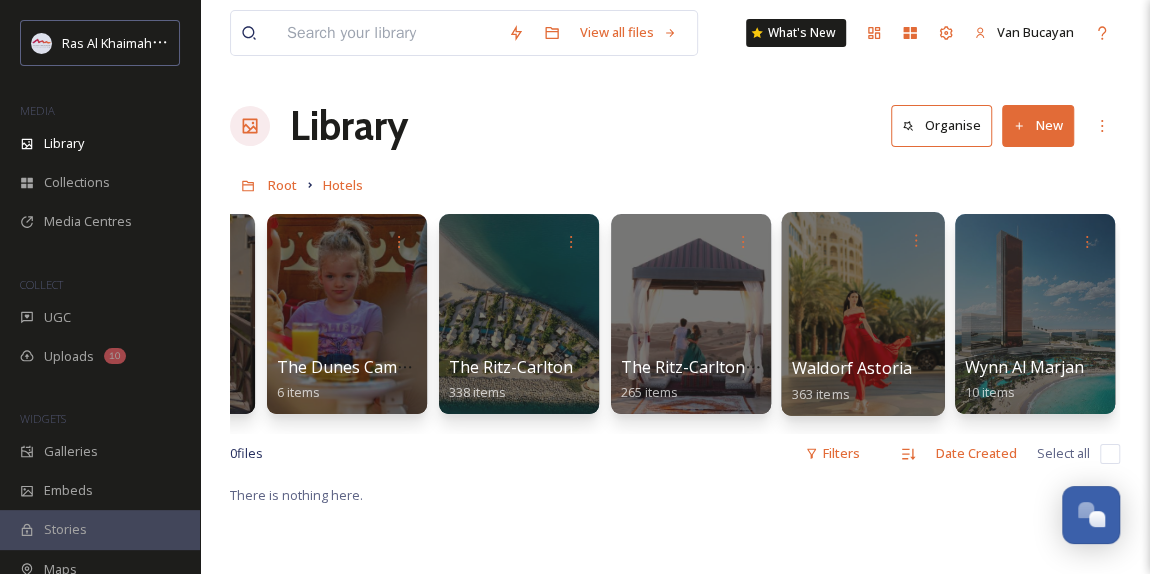 click at bounding box center (862, 314) 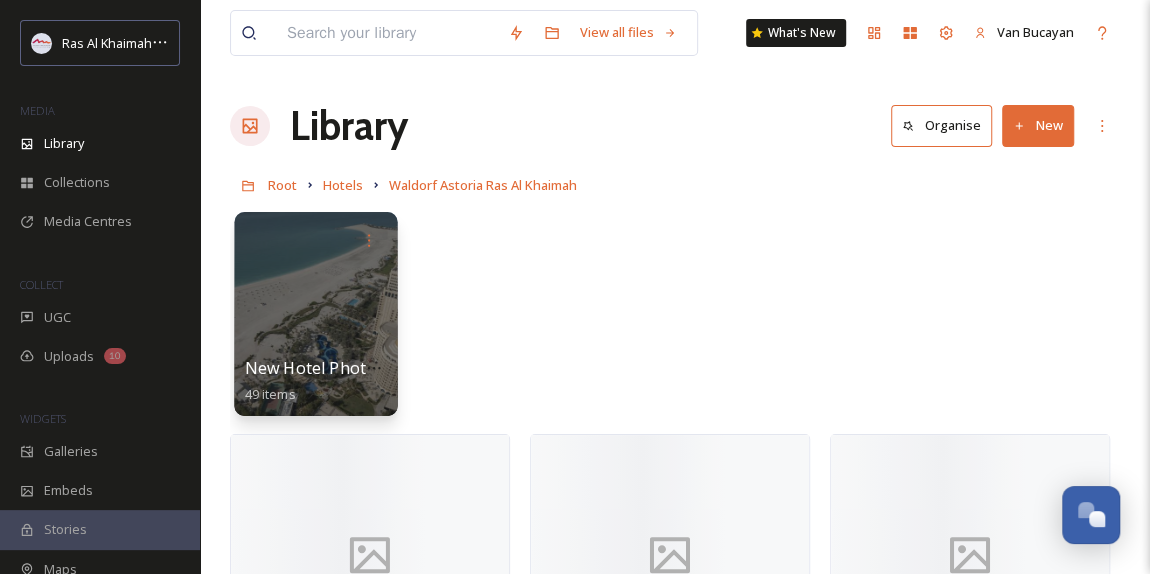 click at bounding box center [315, 314] 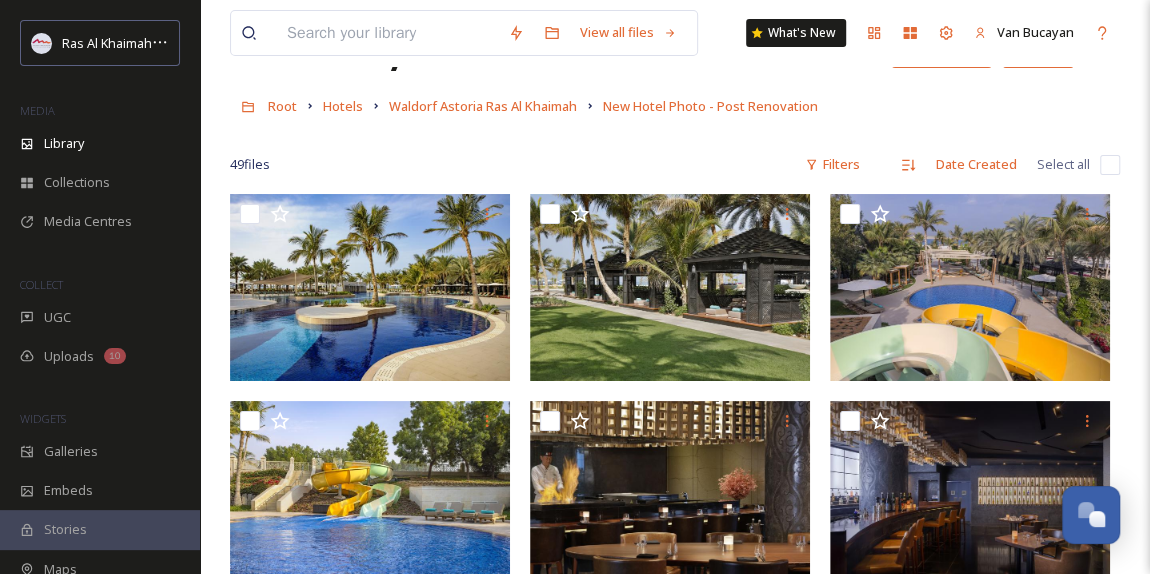 scroll, scrollTop: 0, scrollLeft: 0, axis: both 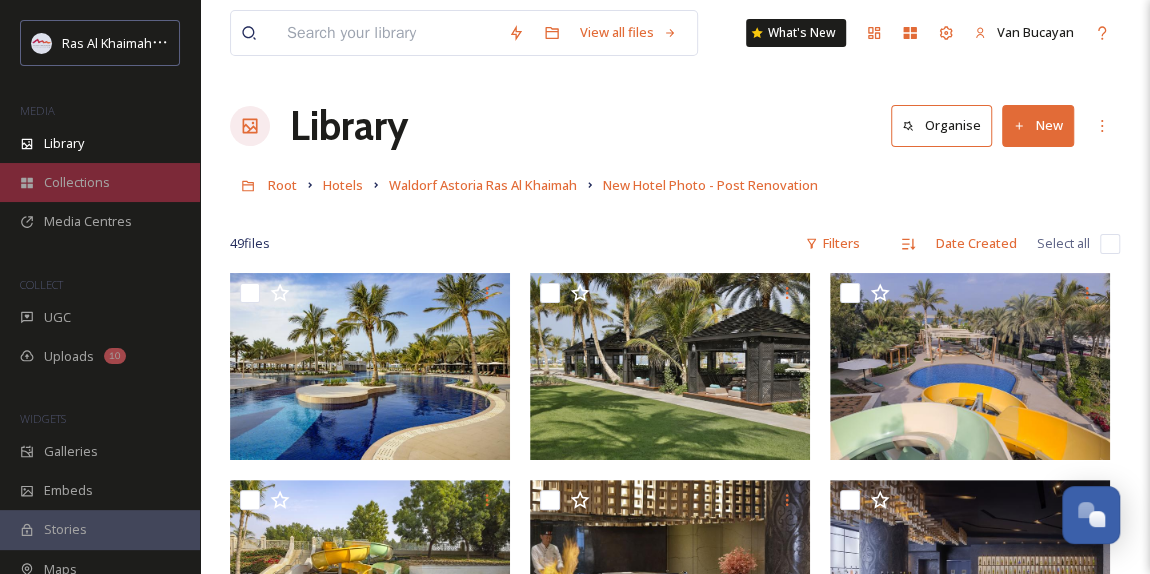 click on "Collections" at bounding box center [77, 182] 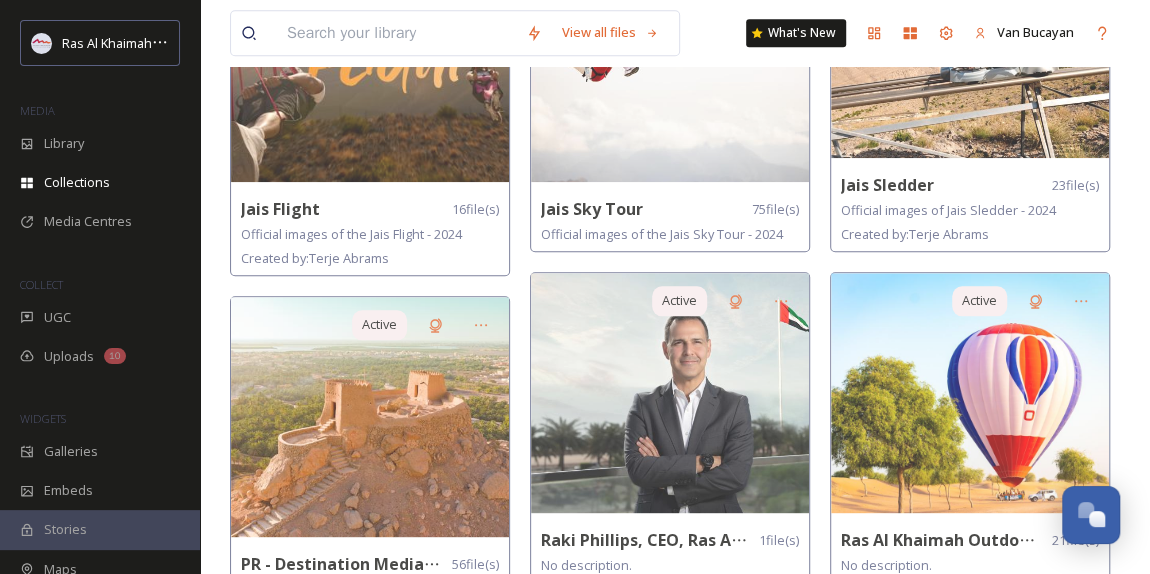 scroll, scrollTop: 1272, scrollLeft: 0, axis: vertical 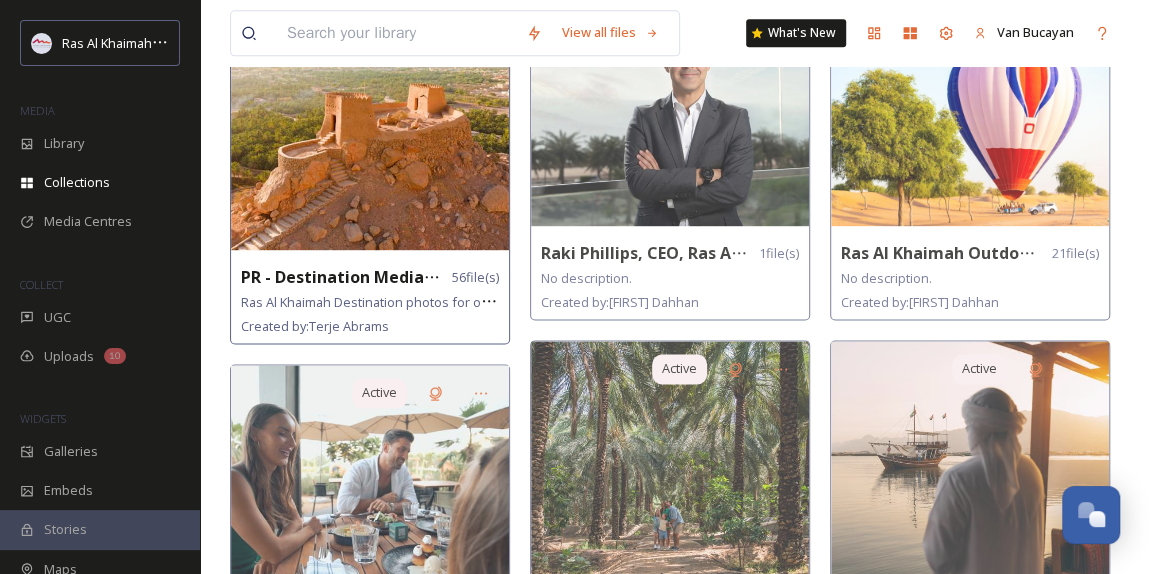click at bounding box center (370, 130) 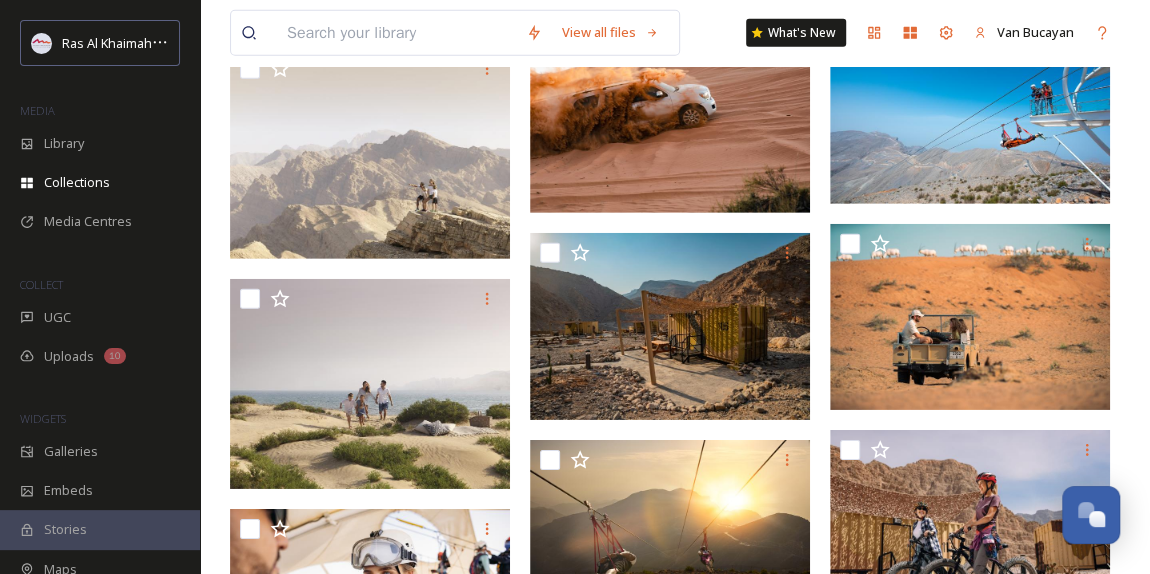 scroll, scrollTop: 3090, scrollLeft: 0, axis: vertical 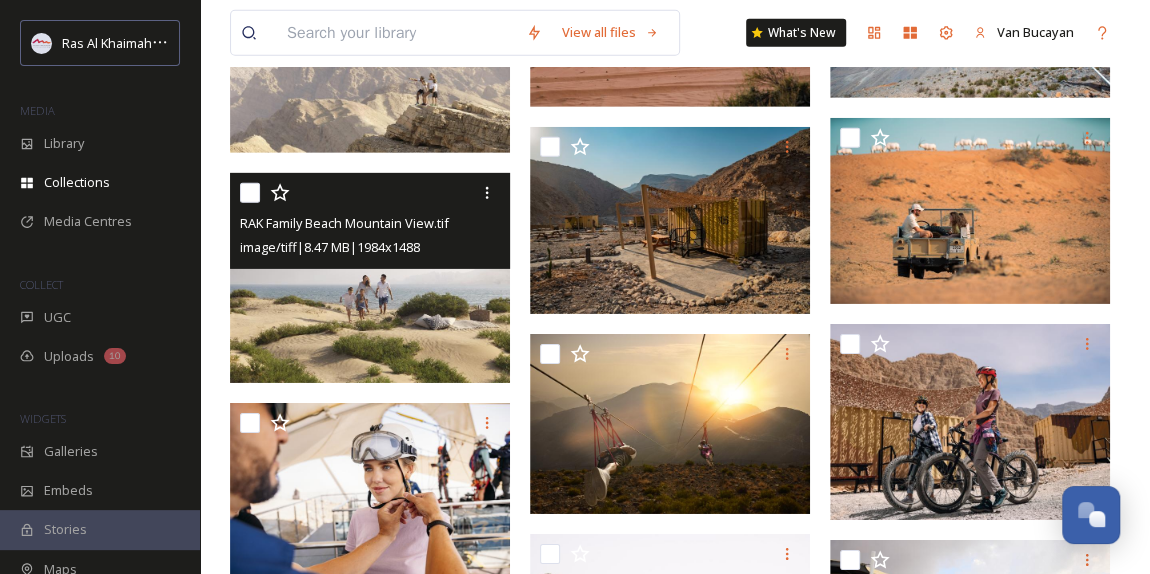 click at bounding box center (370, 278) 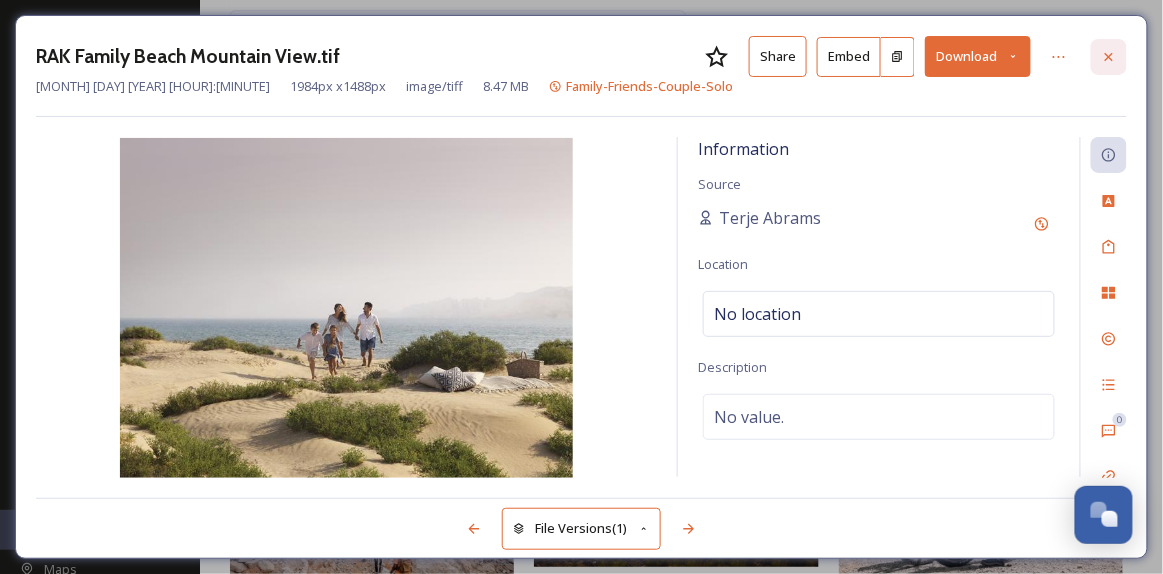 click 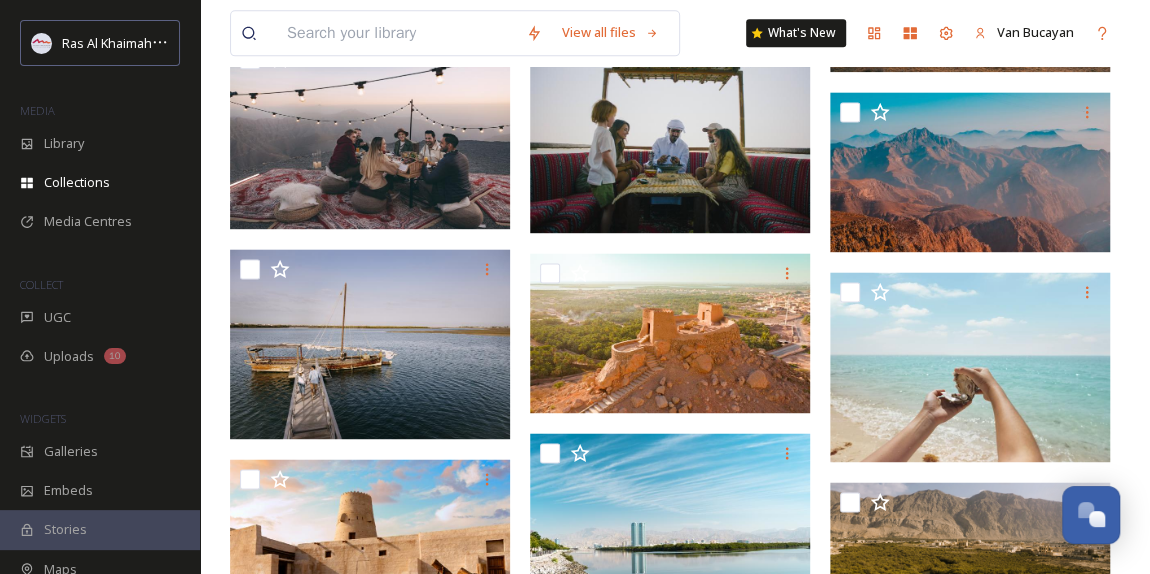scroll, scrollTop: 1330, scrollLeft: 0, axis: vertical 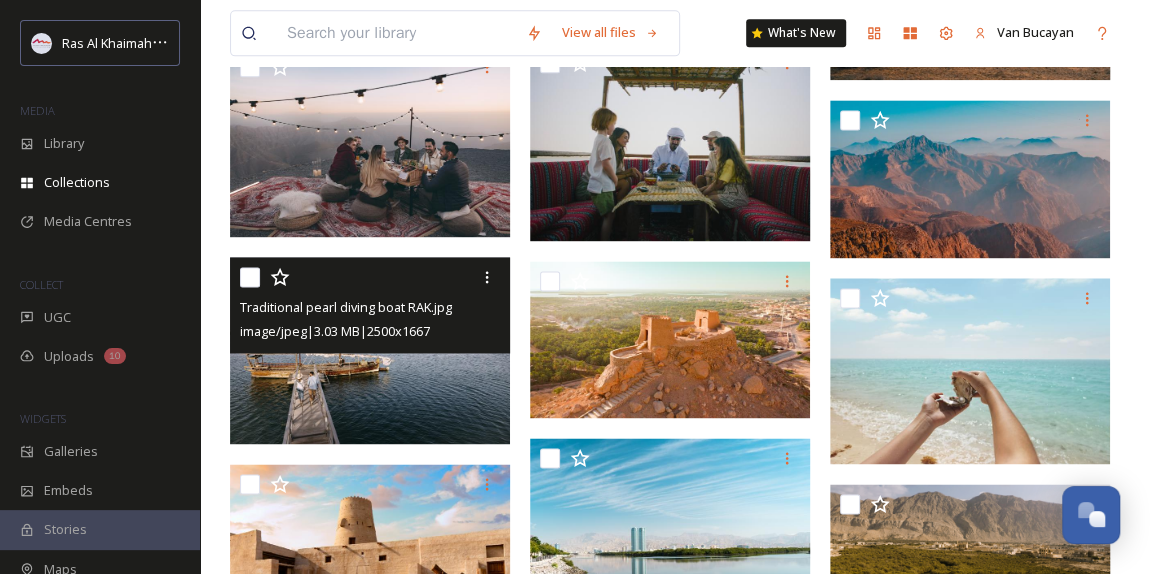 click at bounding box center (370, 350) 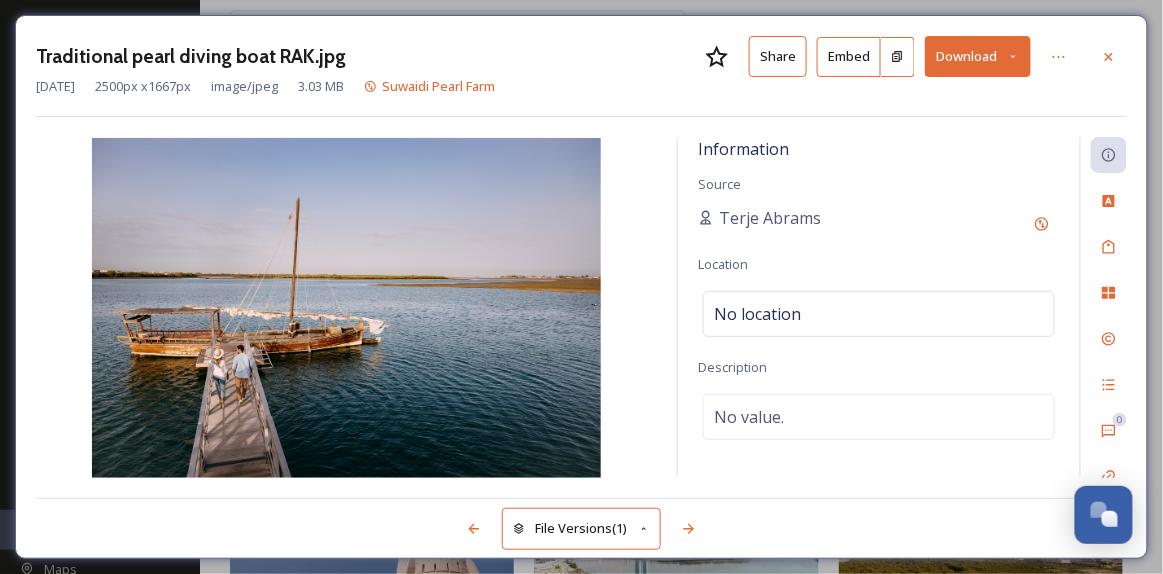 click 